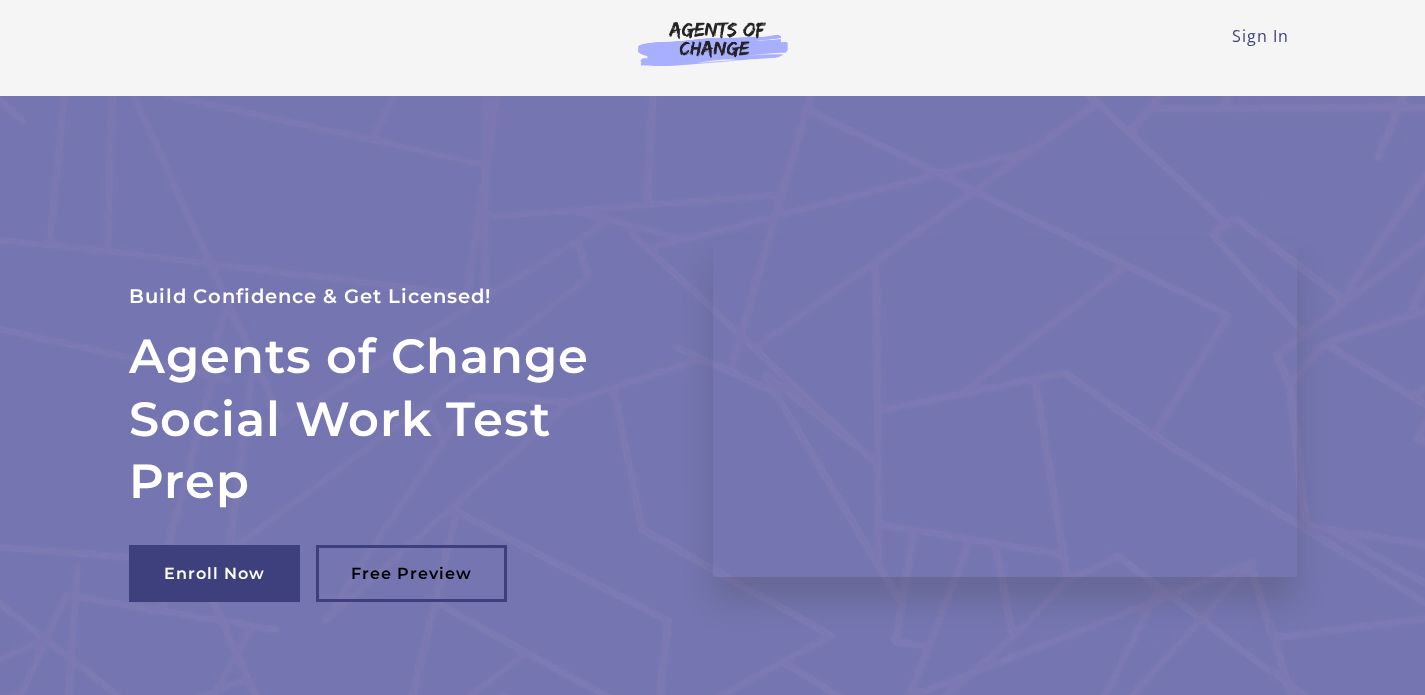 scroll, scrollTop: 0, scrollLeft: 0, axis: both 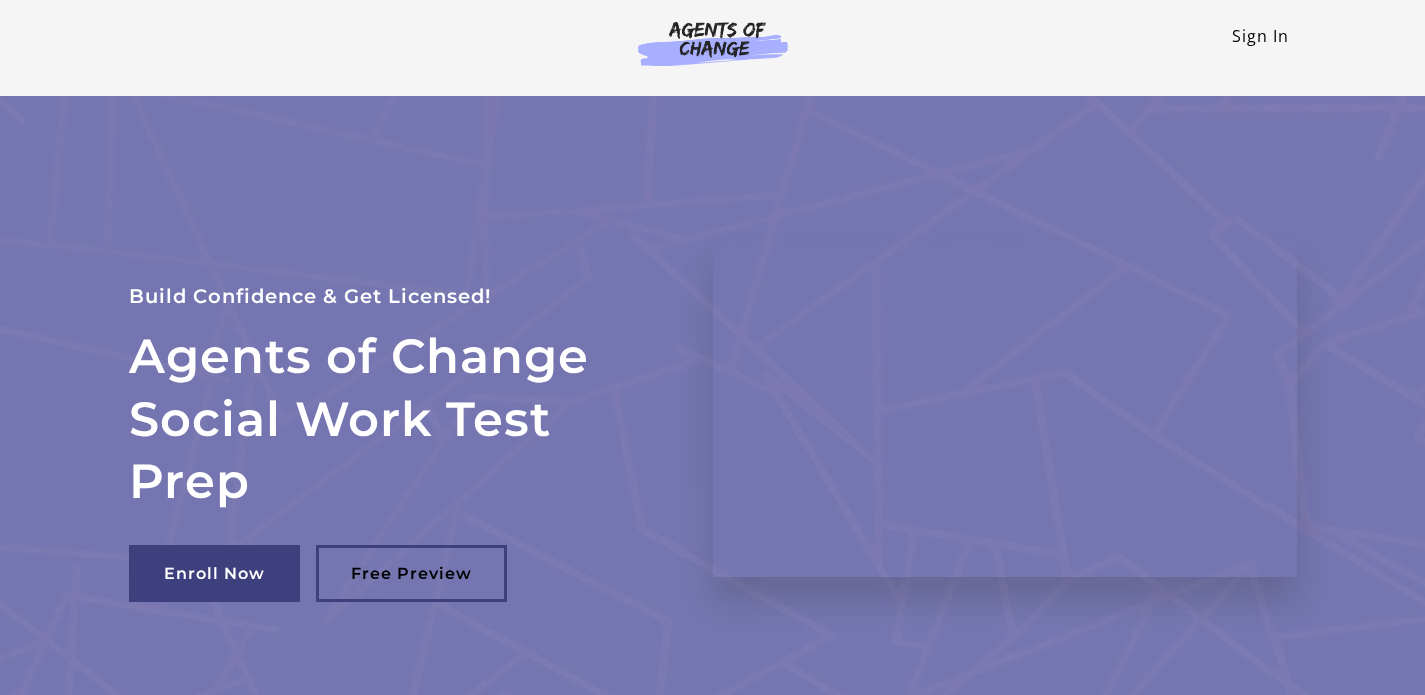 click on "Sign In" at bounding box center [1260, 36] 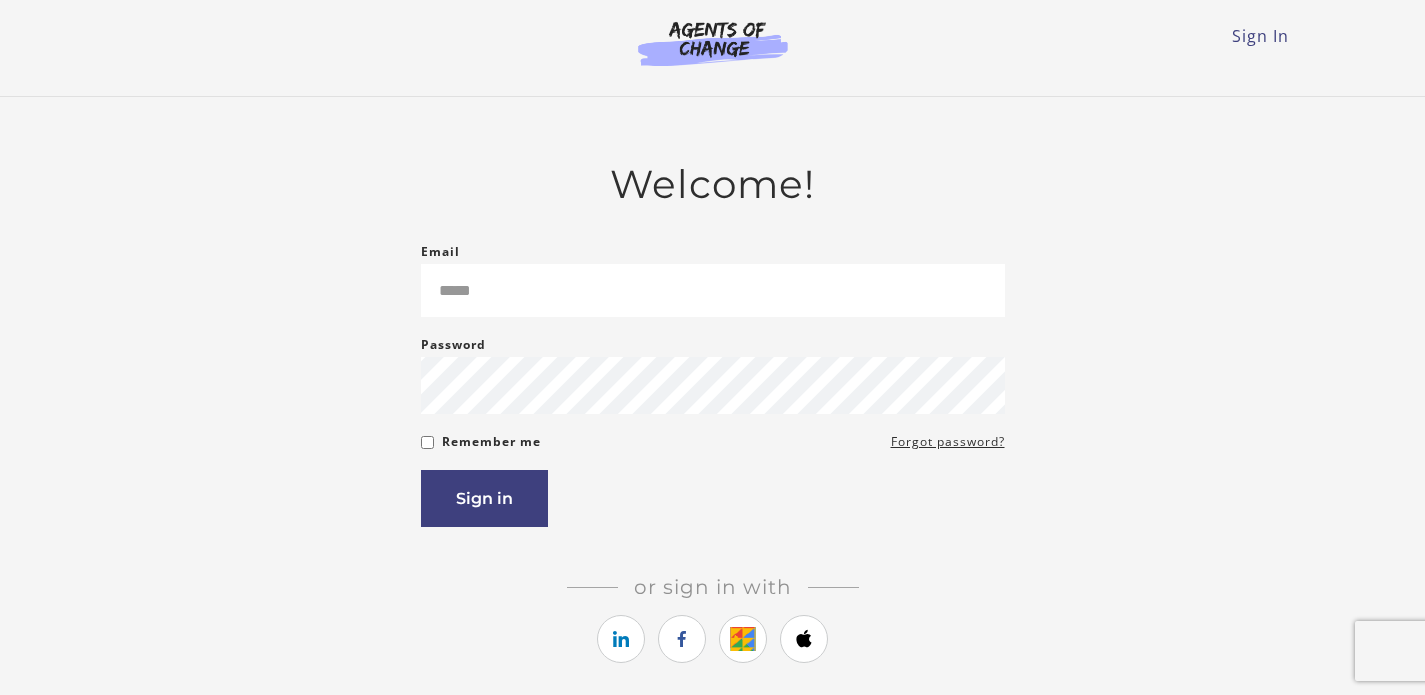 scroll, scrollTop: 0, scrollLeft: 0, axis: both 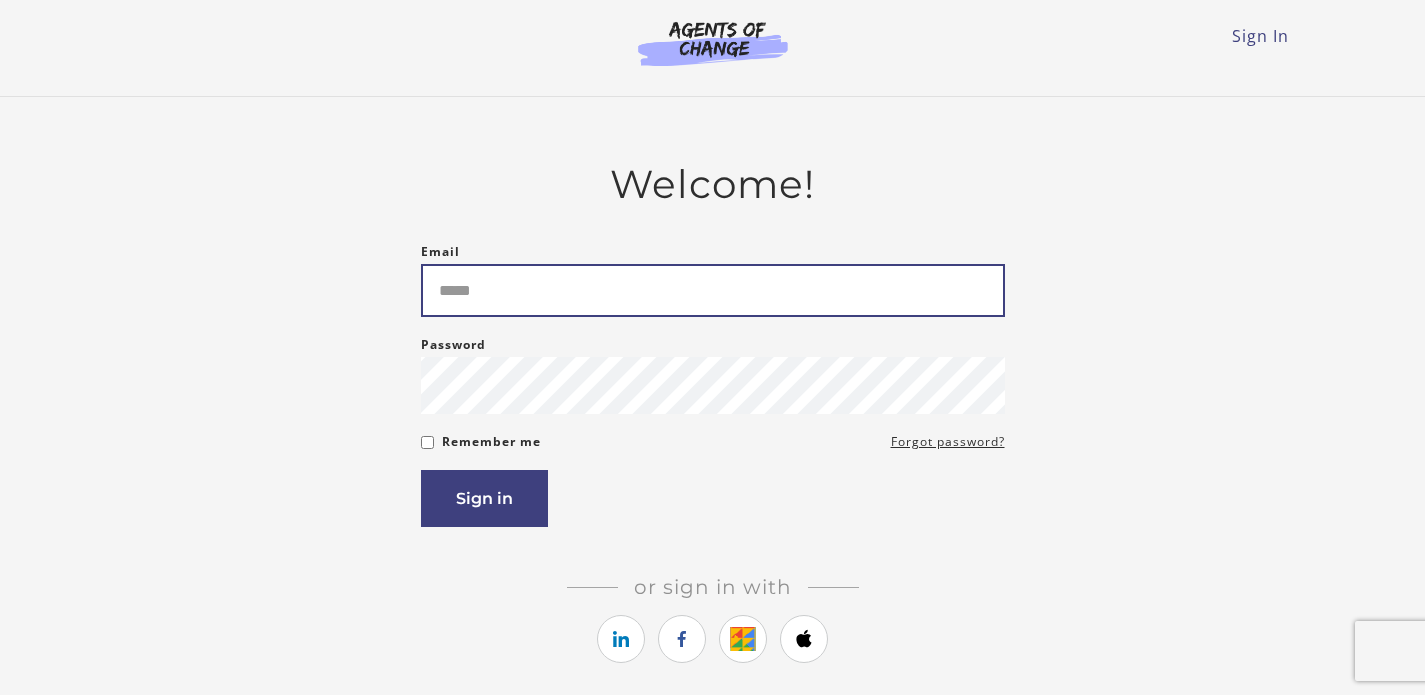 click on "Email" at bounding box center (713, 290) 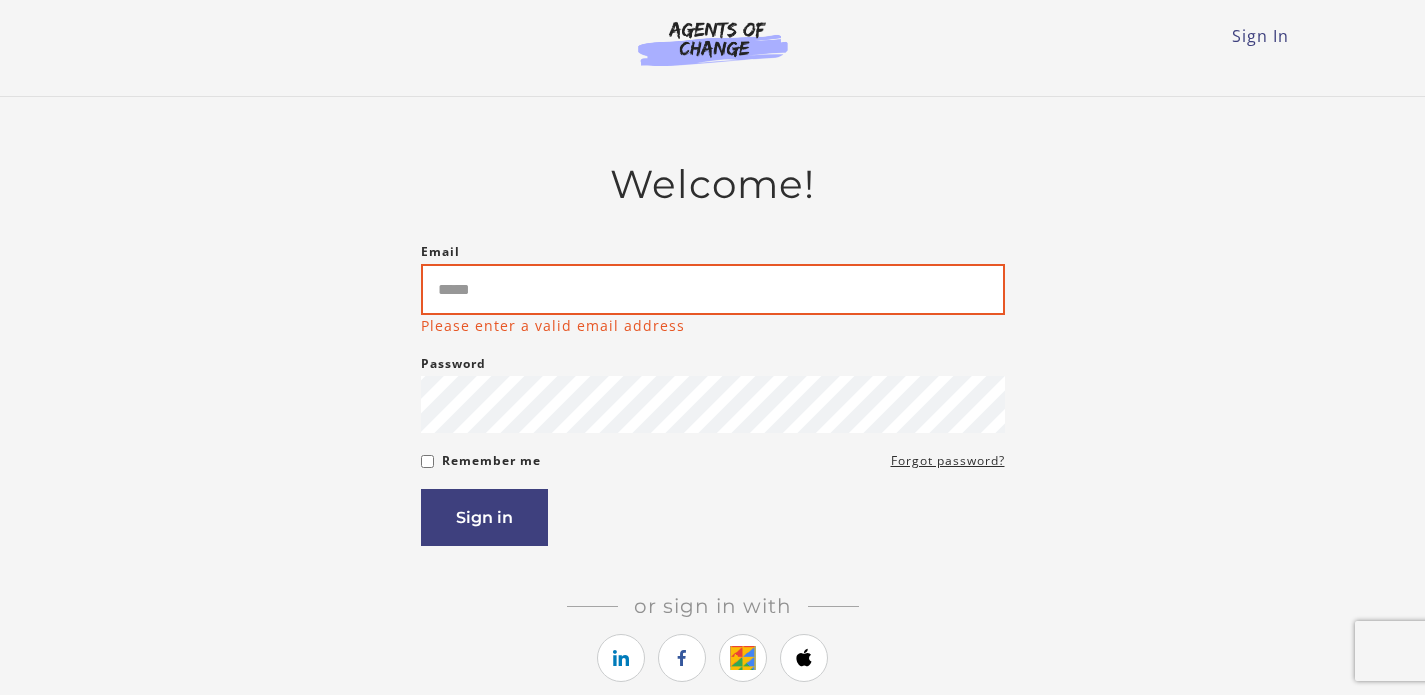 type on "**********" 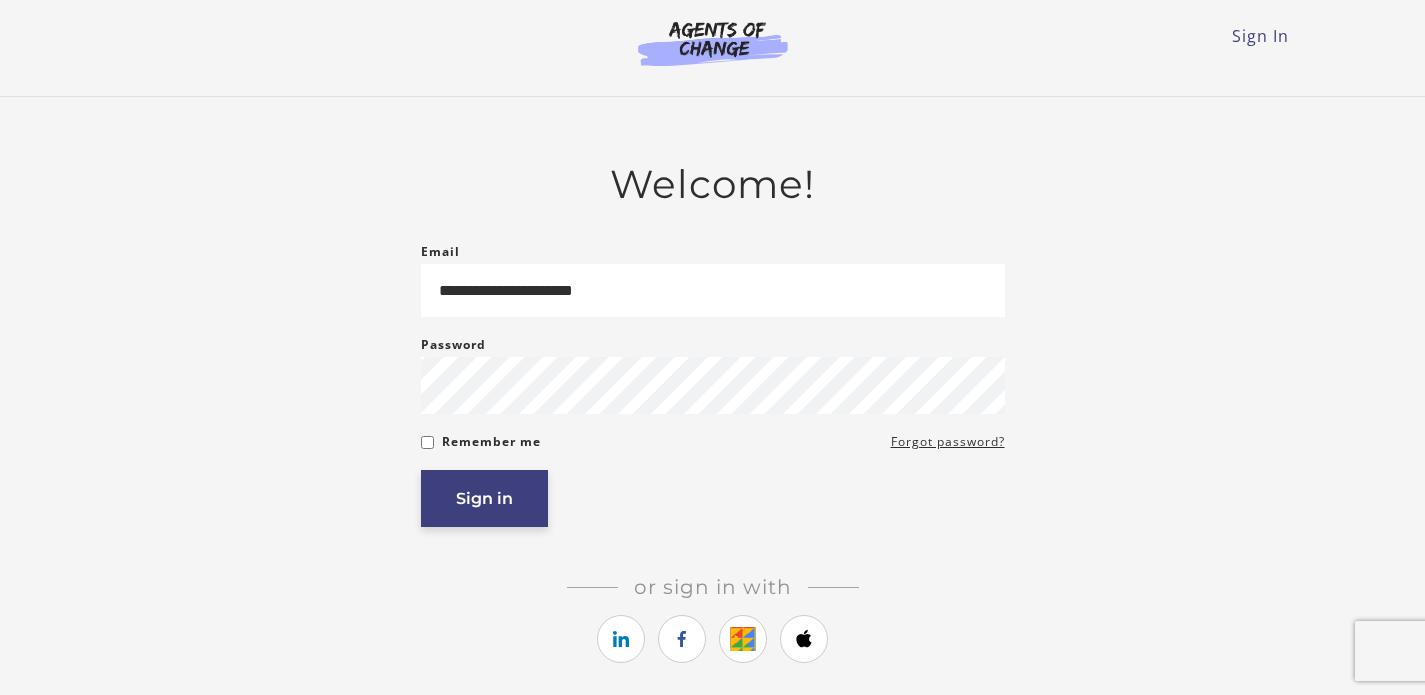 click on "Sign in" at bounding box center (484, 498) 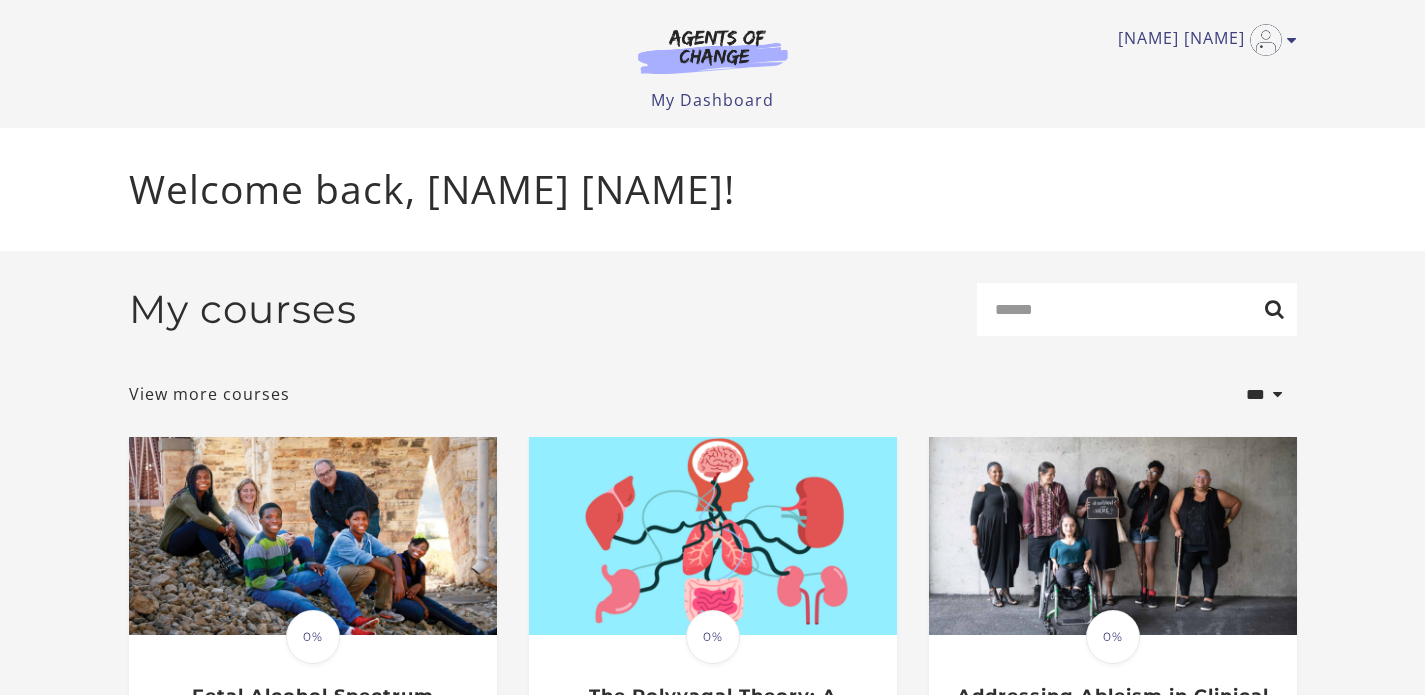 scroll, scrollTop: 0, scrollLeft: 0, axis: both 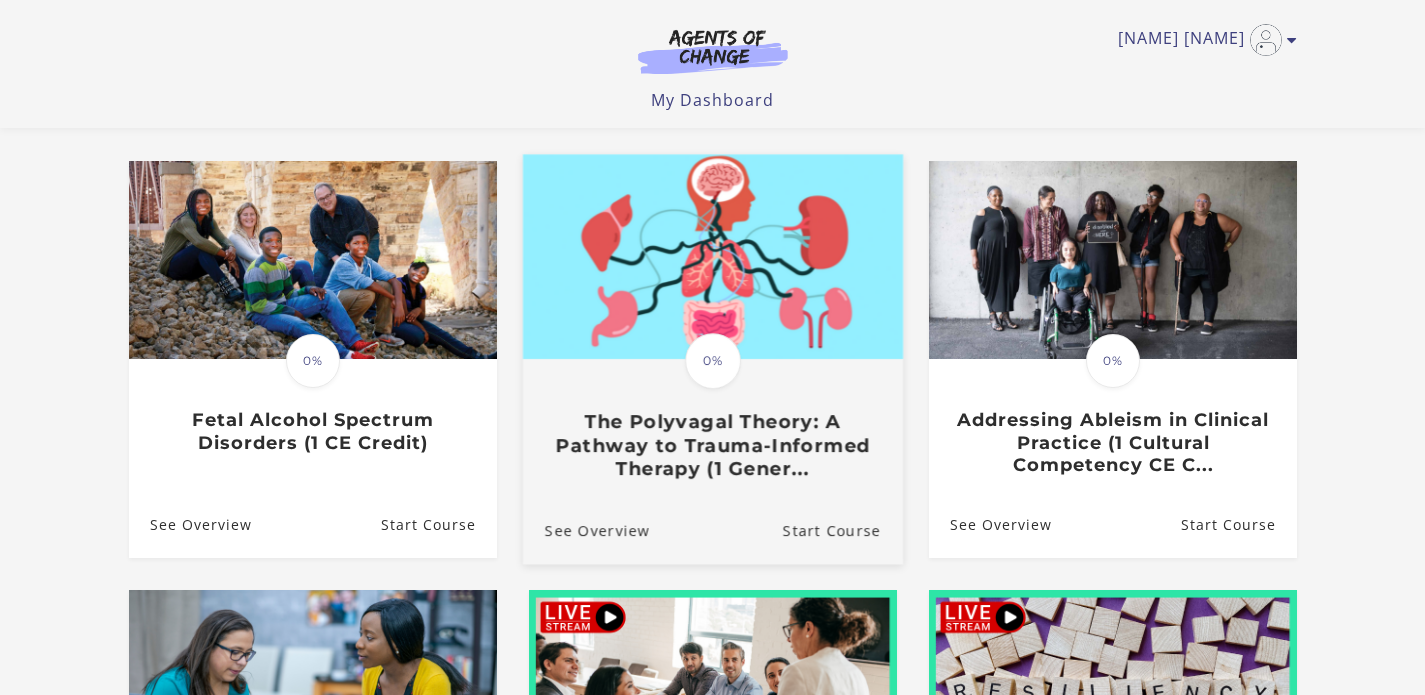 click on "Translation missing: en.liquid.partials.dashboard_course_card.progress_description: 0%
0%
The Polyvagal Theory: A Pathway to Trauma-Informed Therapy (1 Gener..." at bounding box center [712, 420] 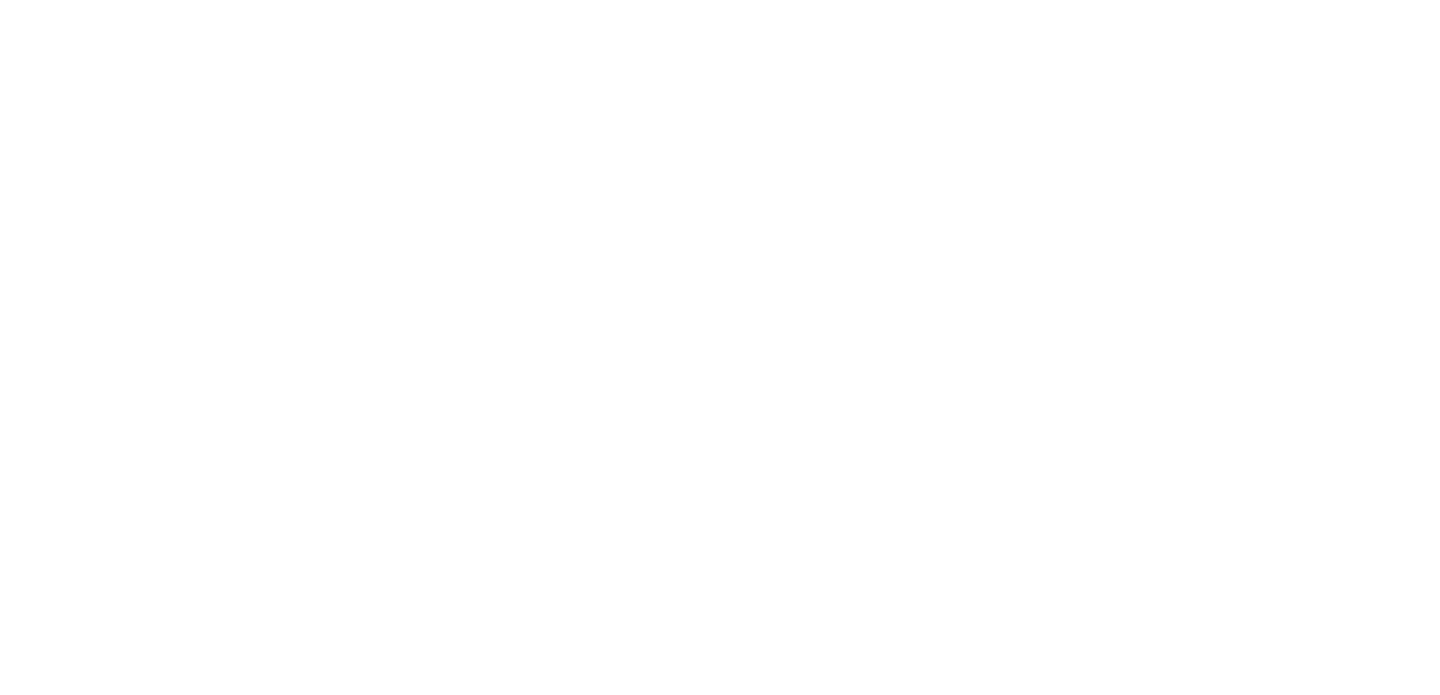 scroll, scrollTop: 0, scrollLeft: 0, axis: both 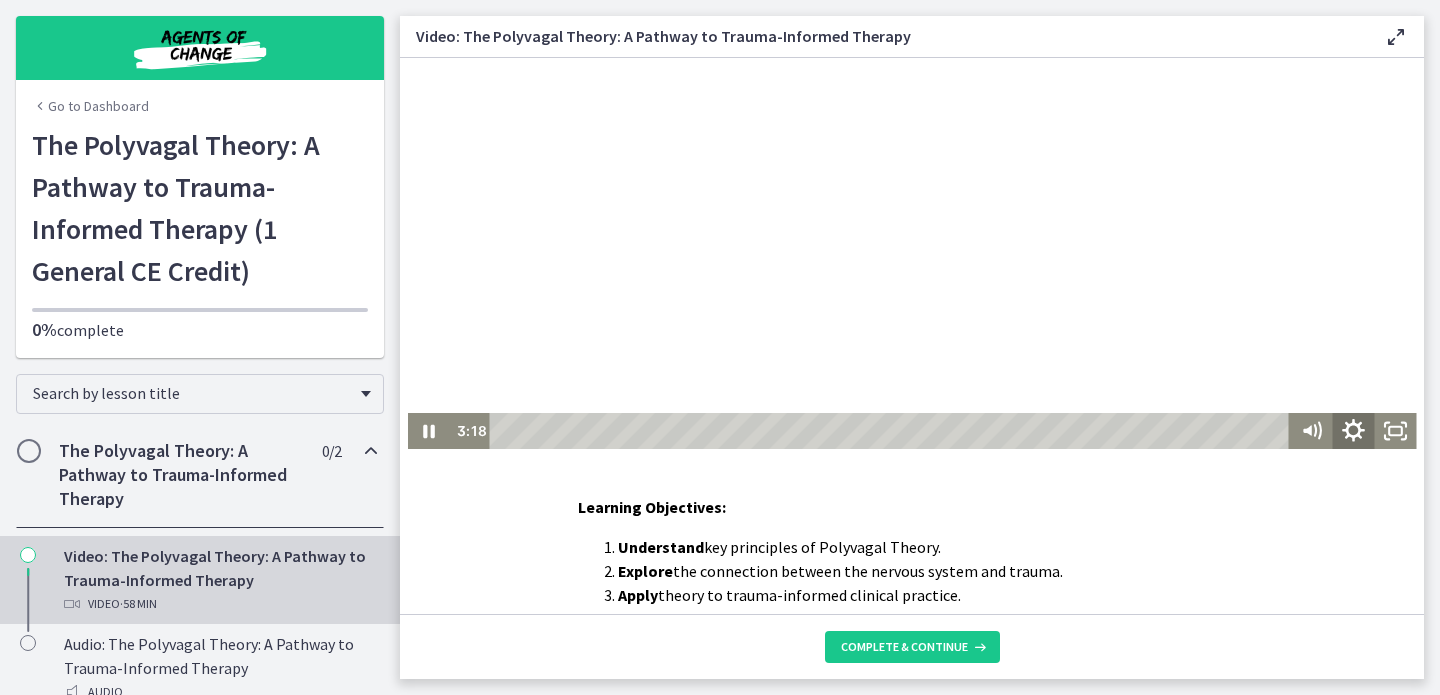 click 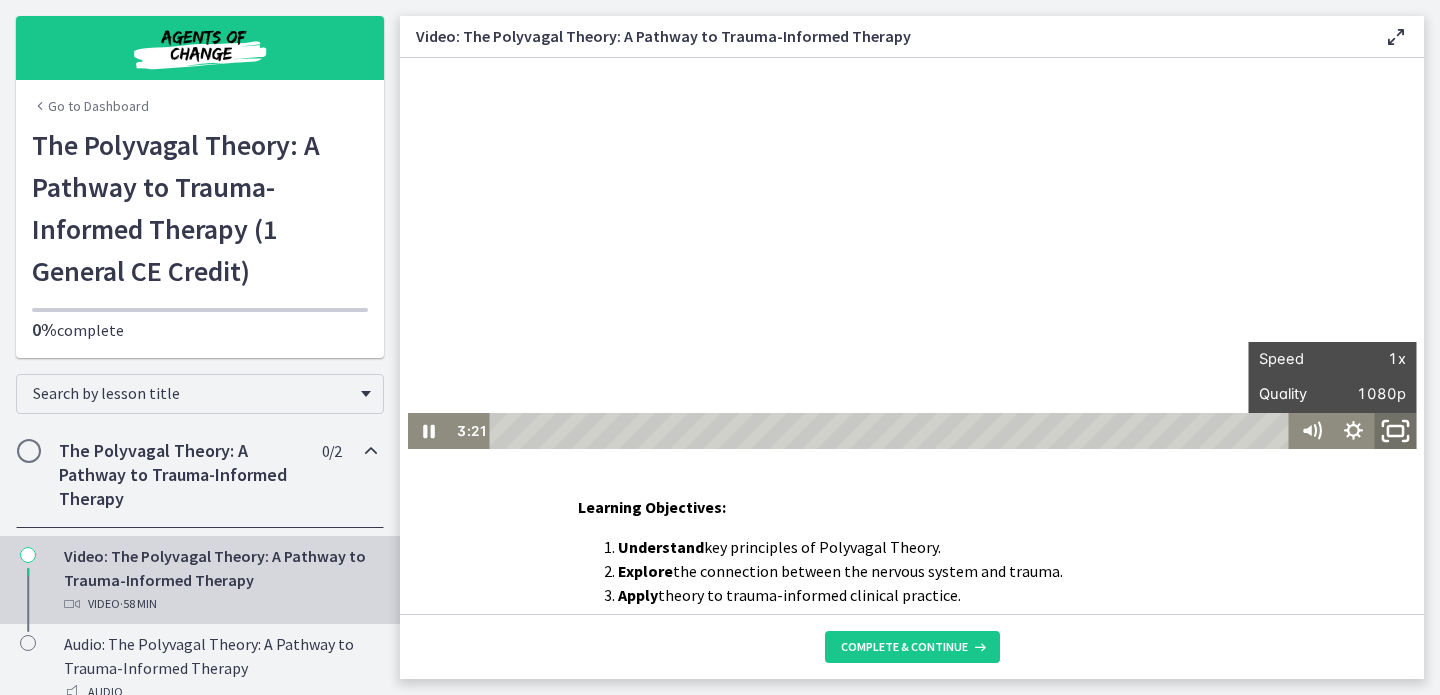 click 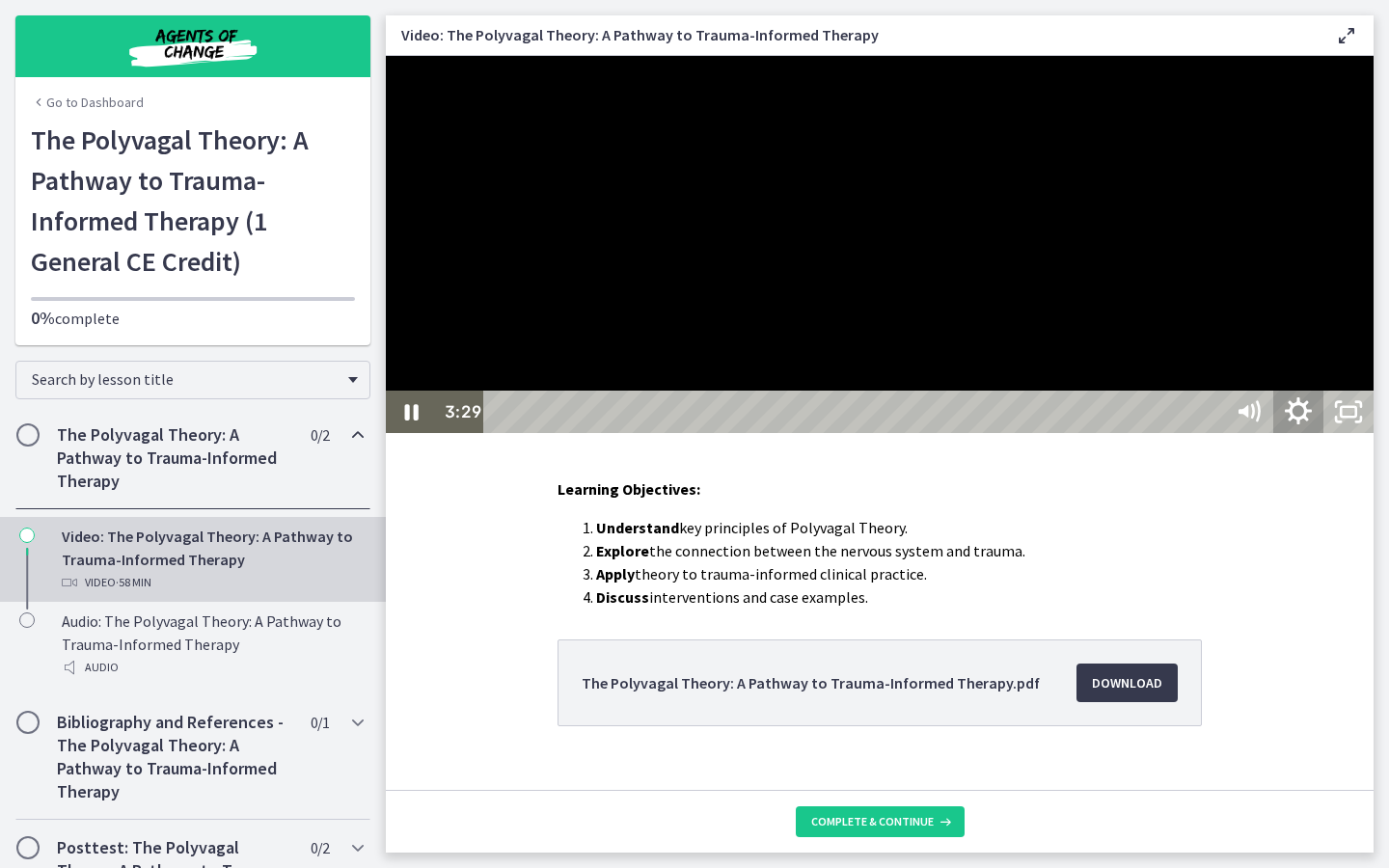 click 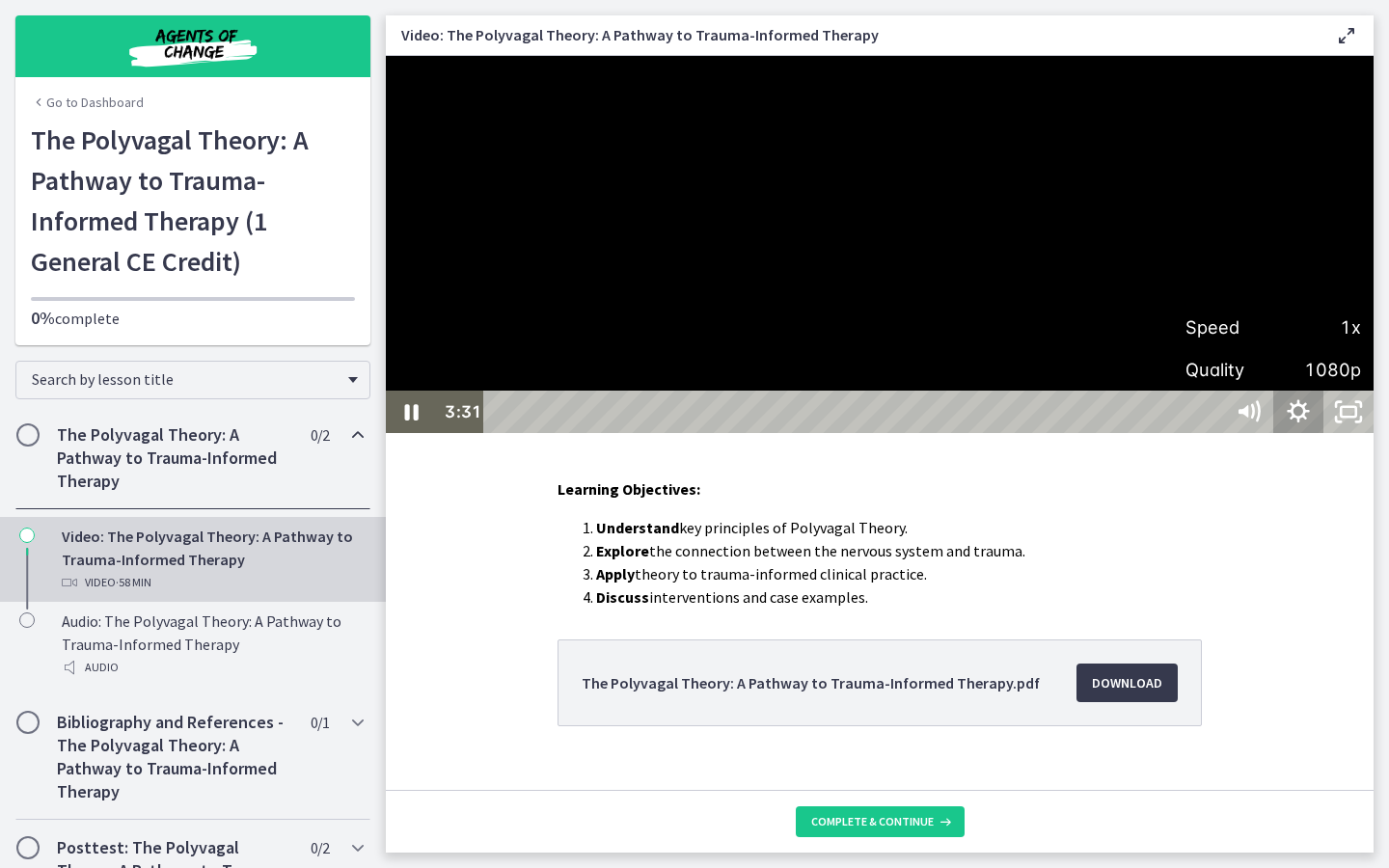 click 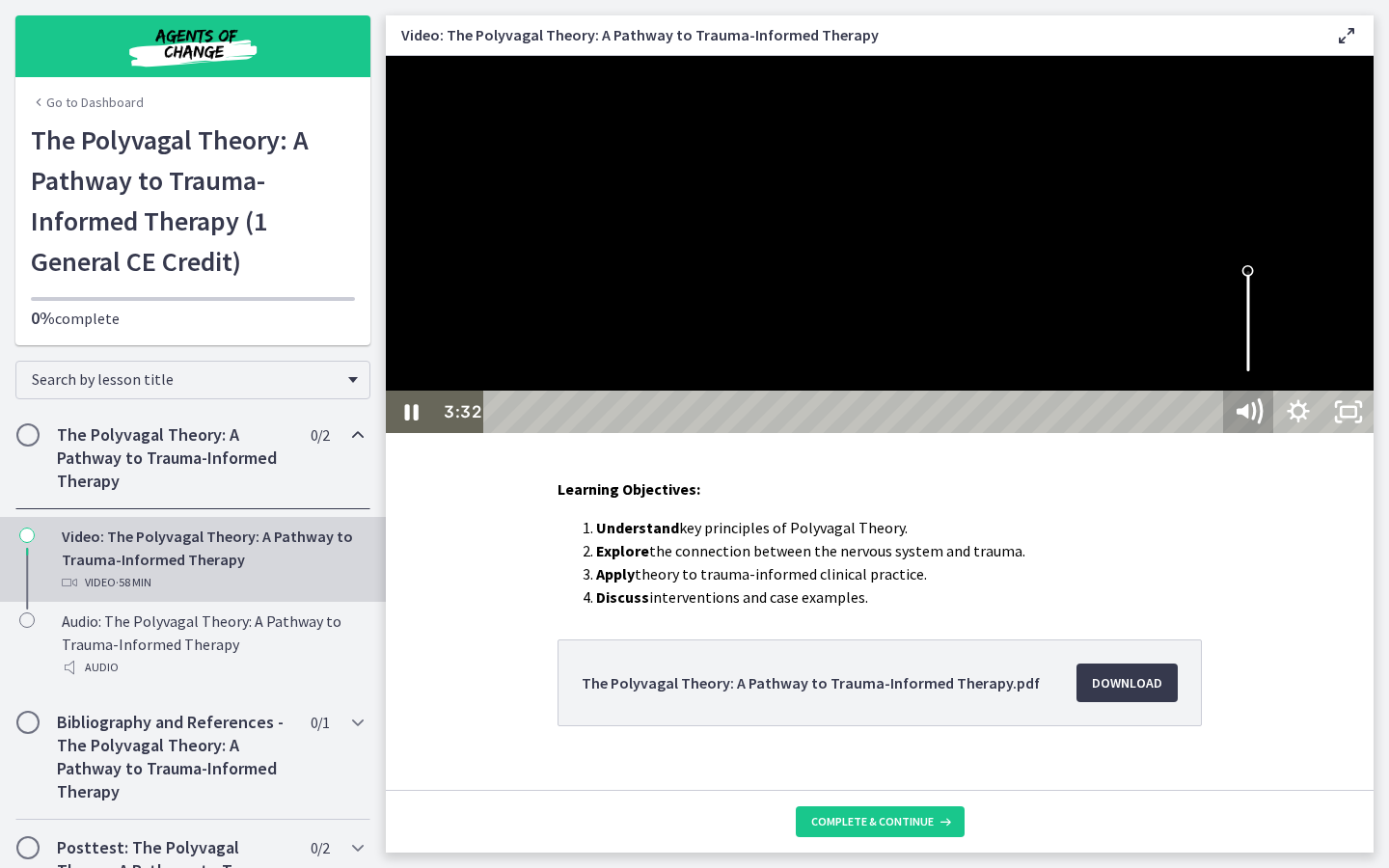 click 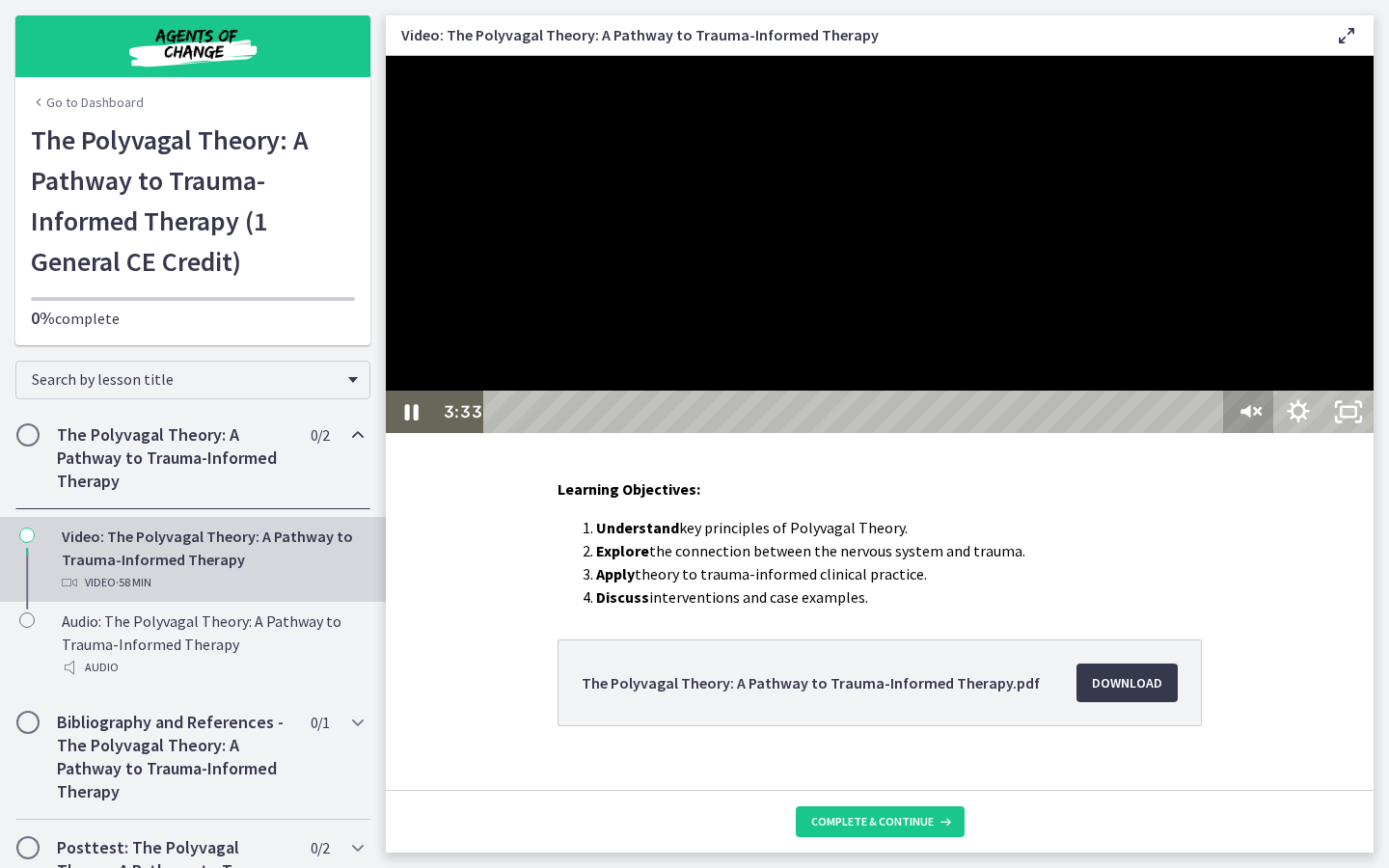 click 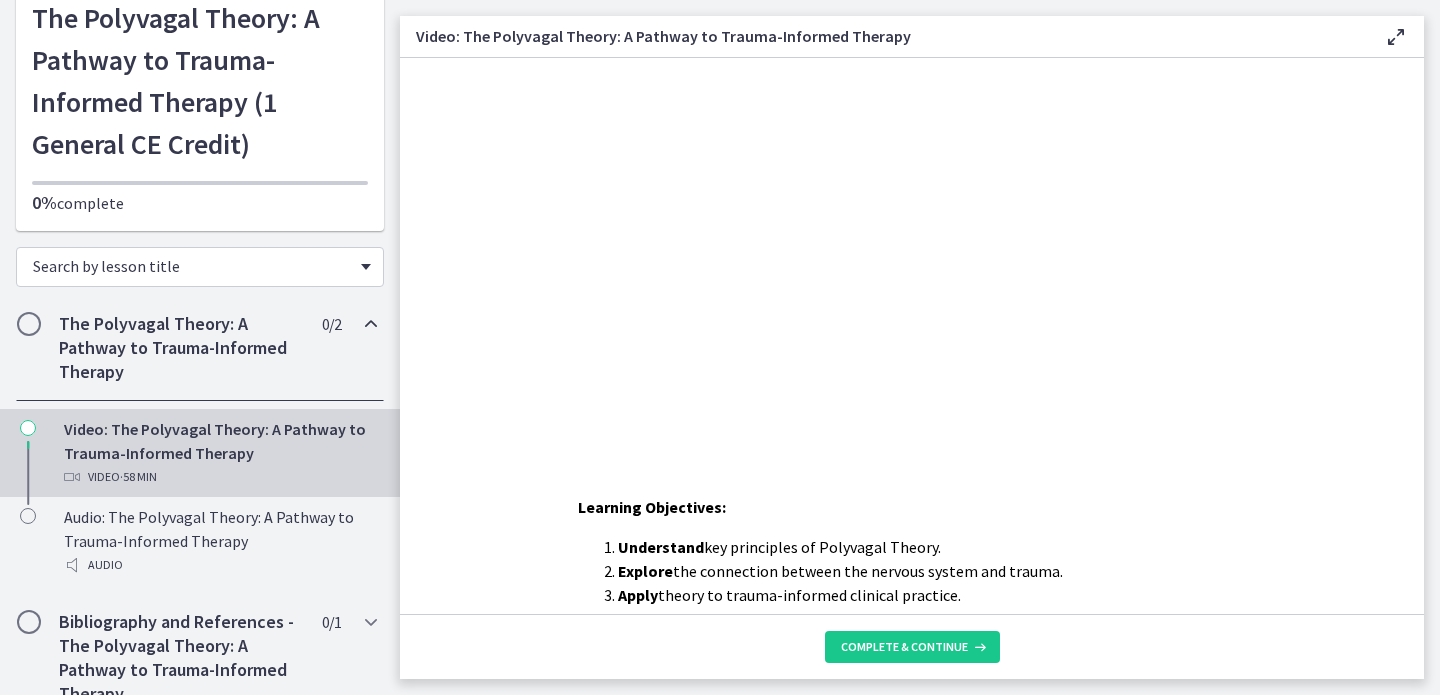 scroll, scrollTop: 0, scrollLeft: 0, axis: both 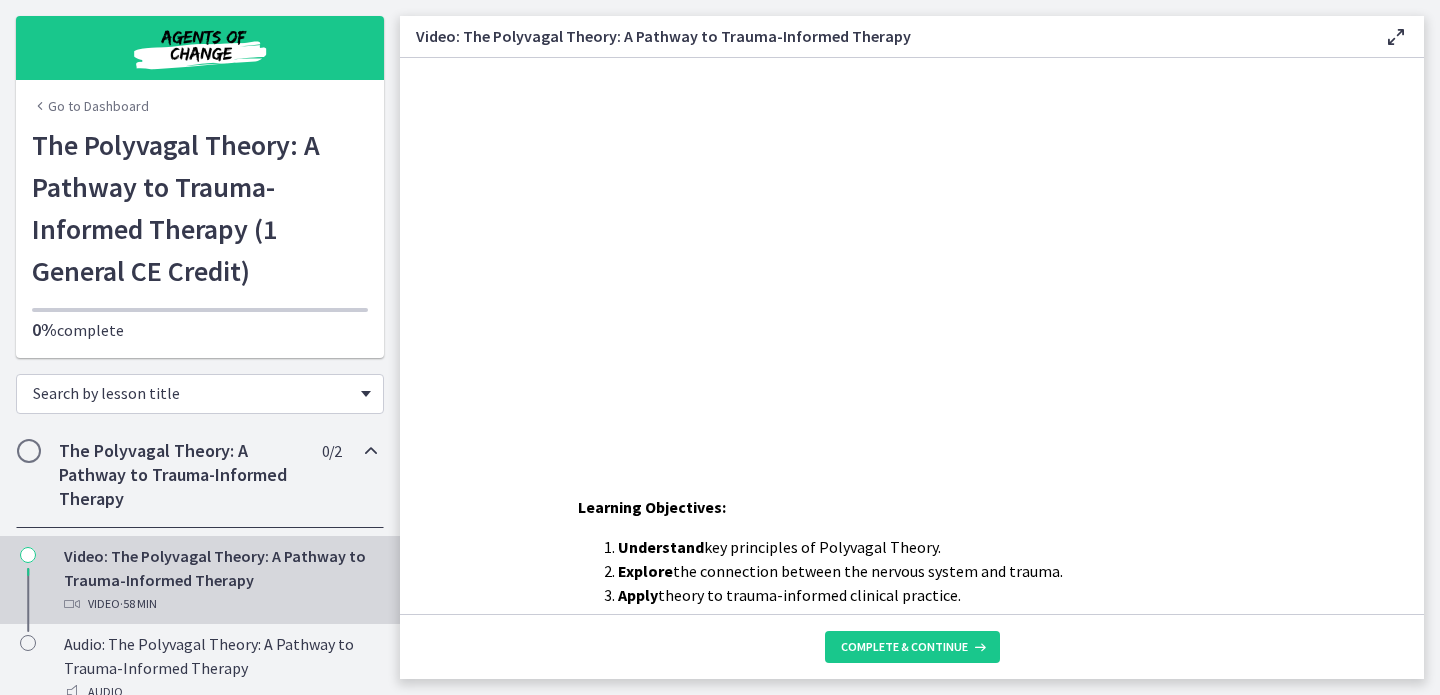 click on "Search by lesson title" at bounding box center [200, 394] 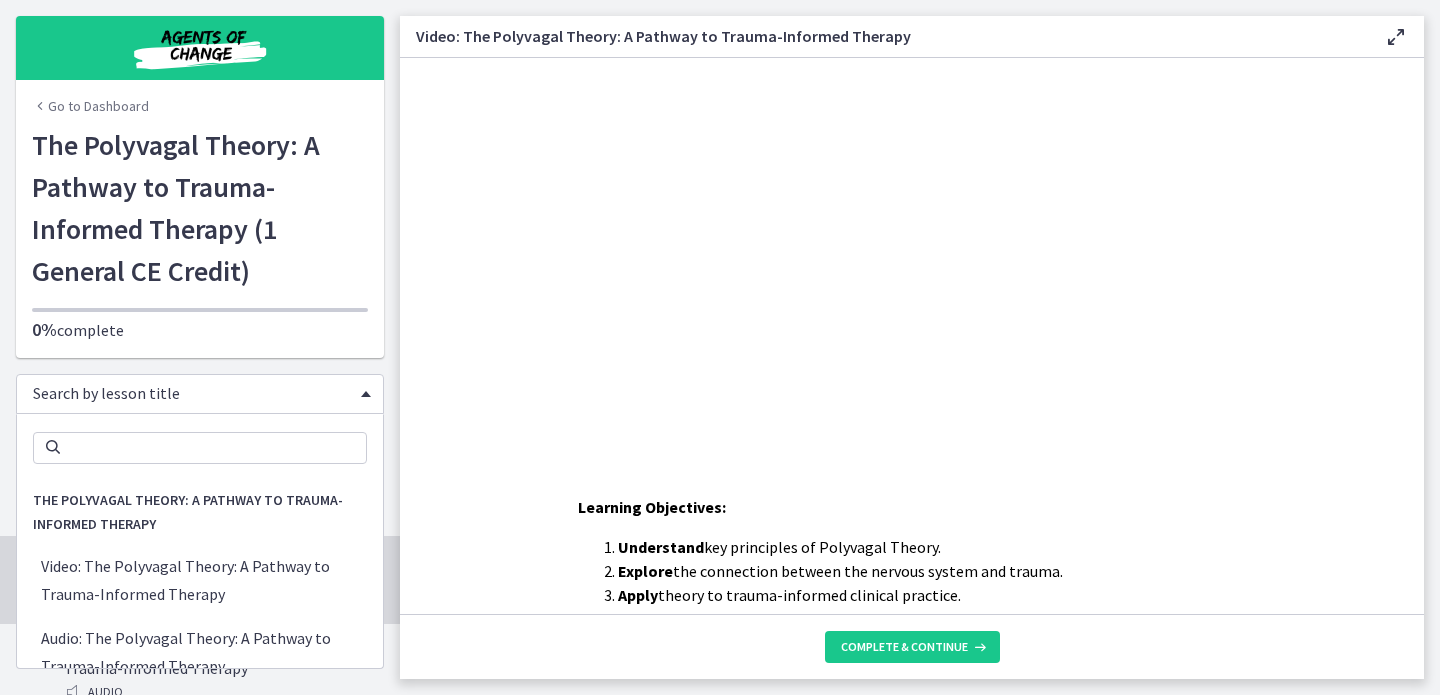 click on "Search by lesson title" at bounding box center [200, 394] 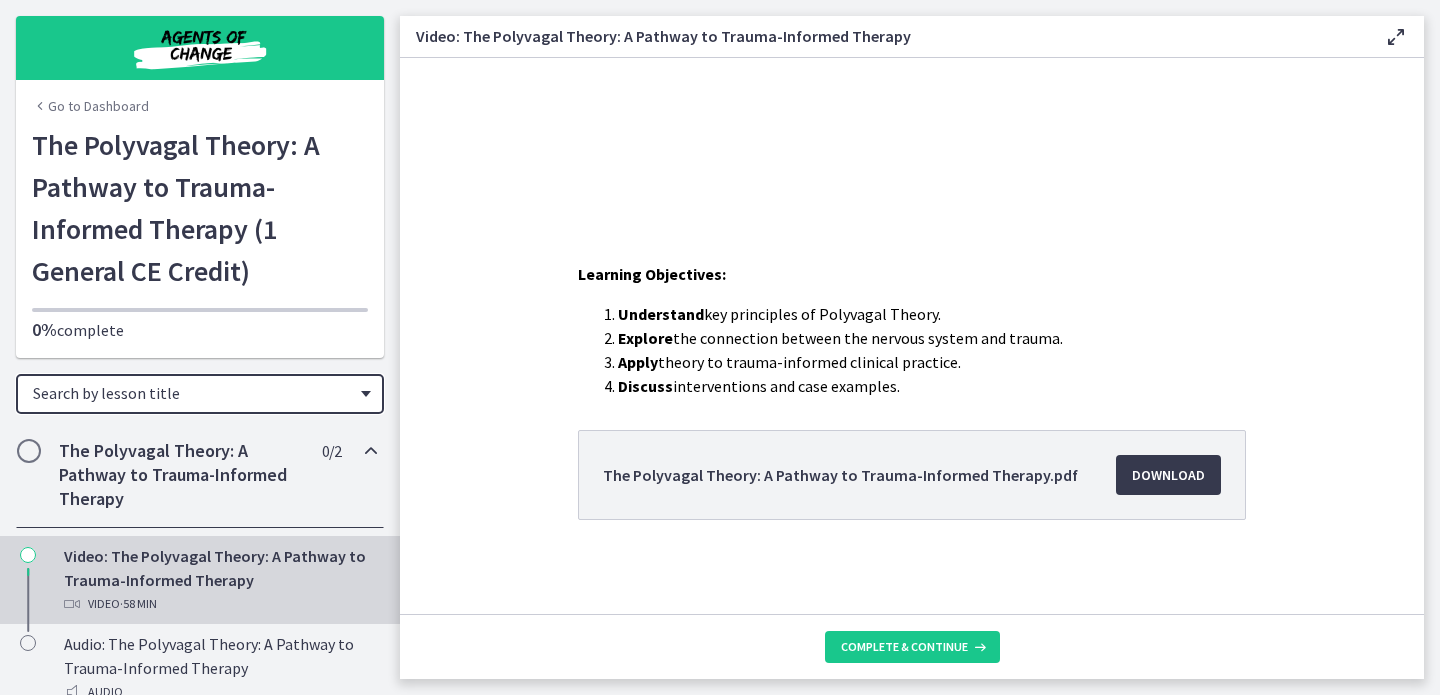 scroll, scrollTop: 235, scrollLeft: 0, axis: vertical 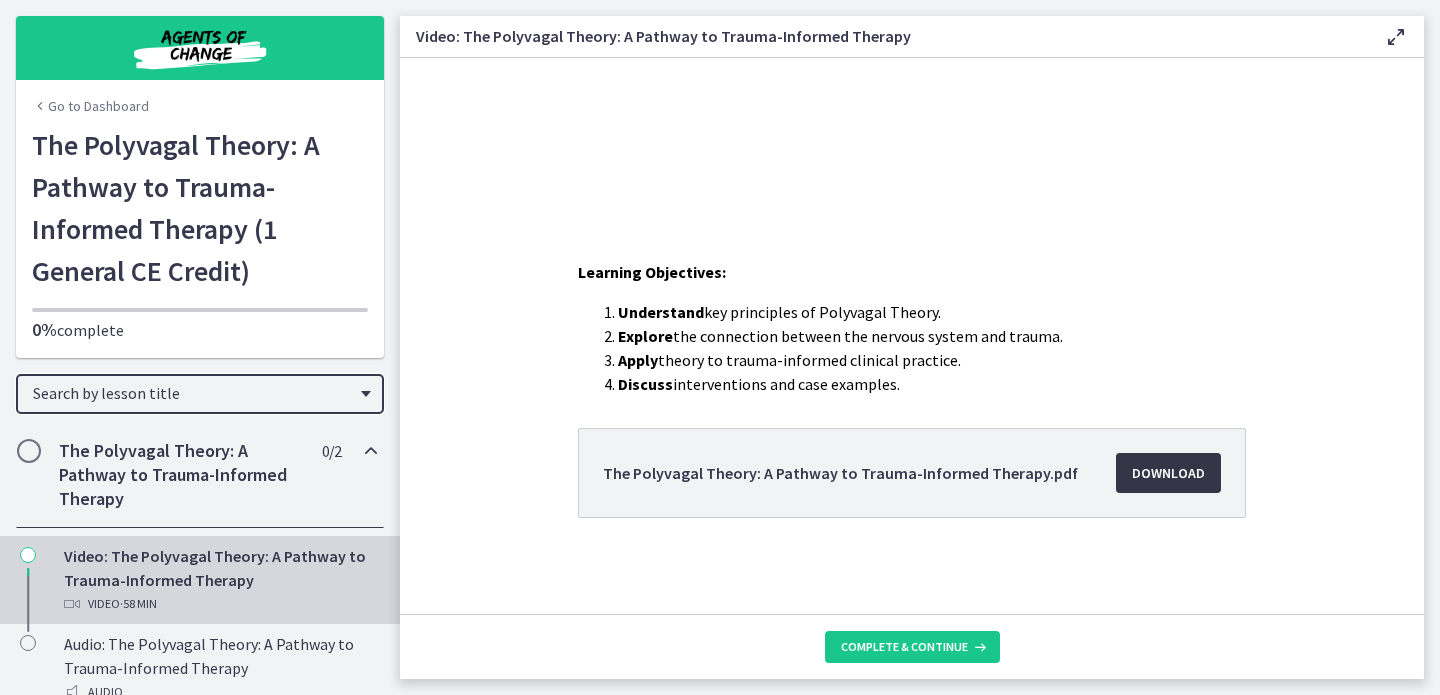 click on "Download
Opens in a new window" at bounding box center (1168, 473) 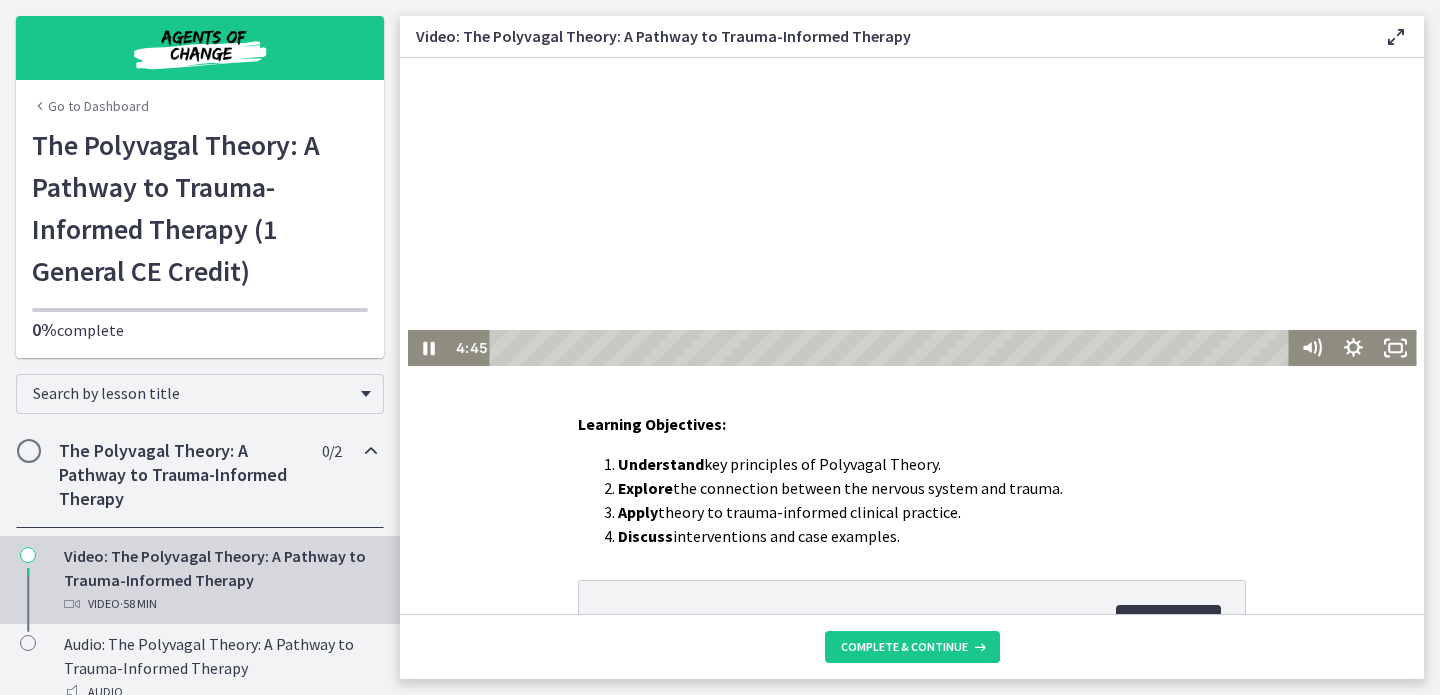 scroll, scrollTop: 0, scrollLeft: 0, axis: both 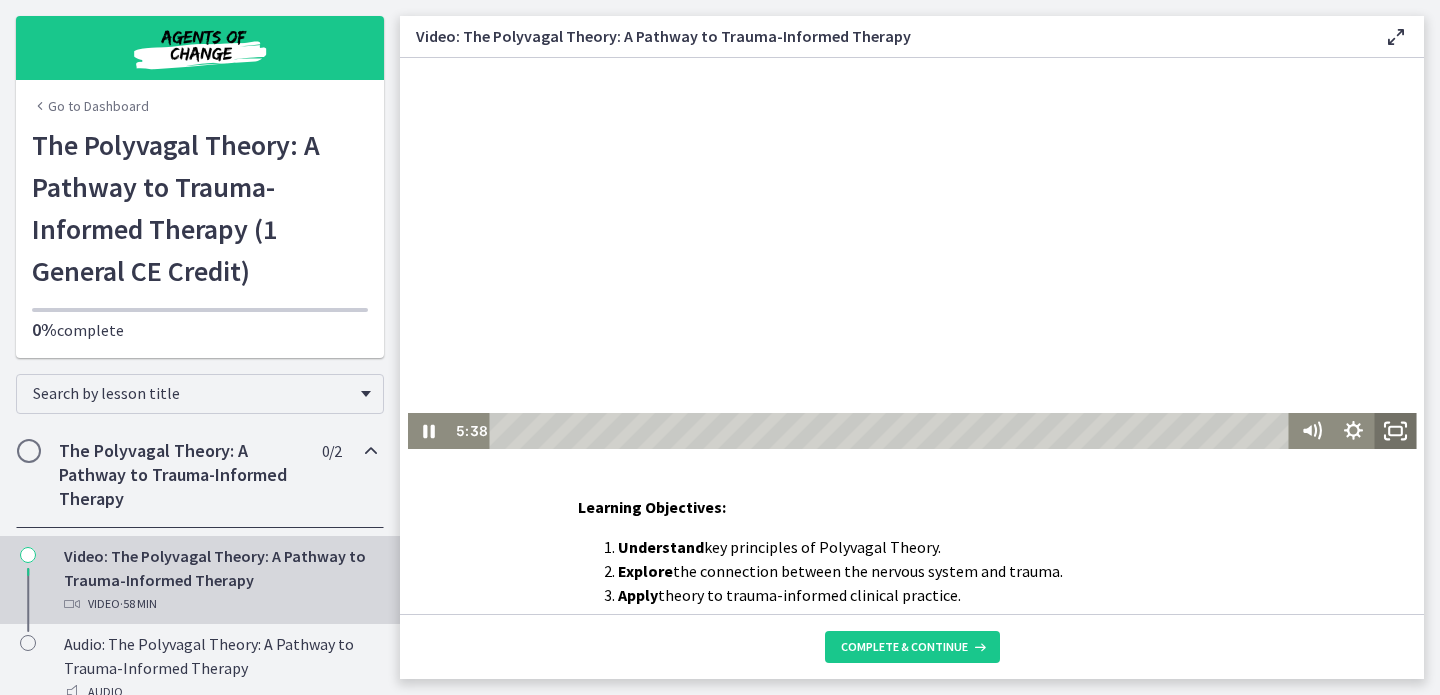 click 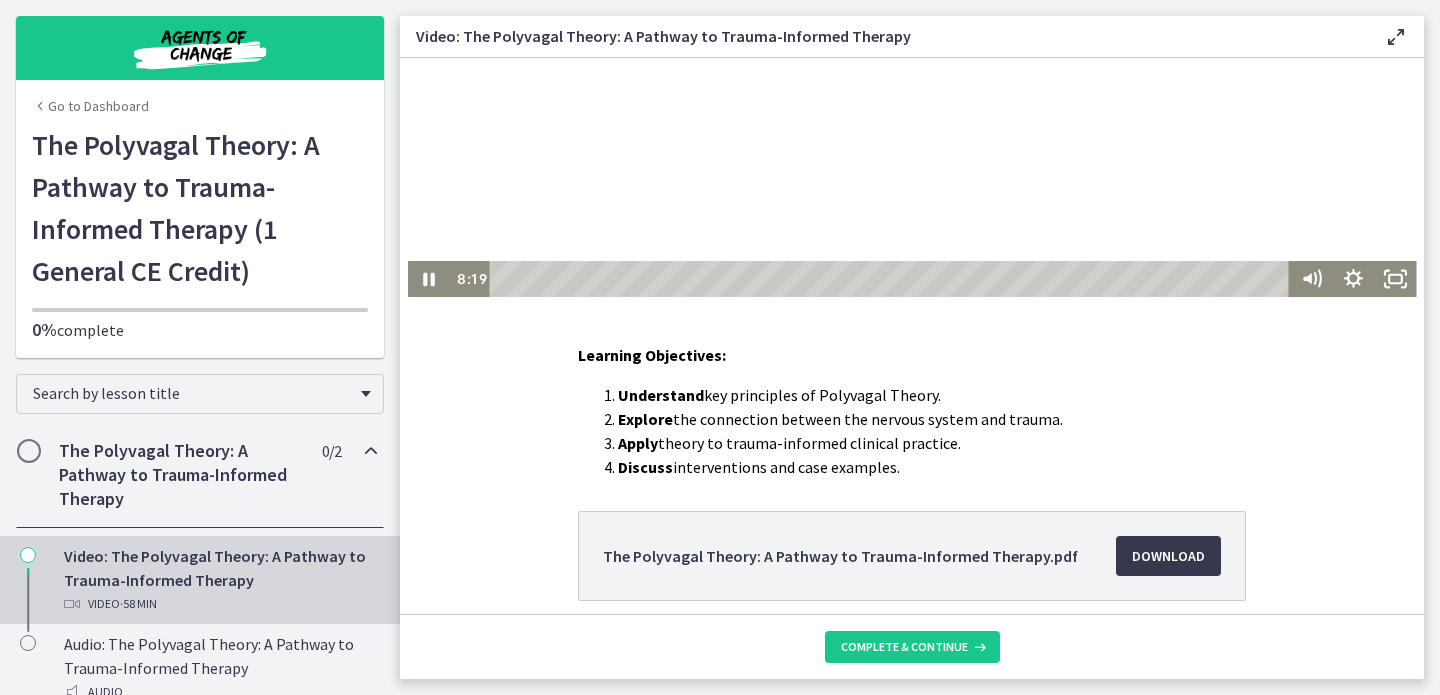 scroll, scrollTop: 235, scrollLeft: 0, axis: vertical 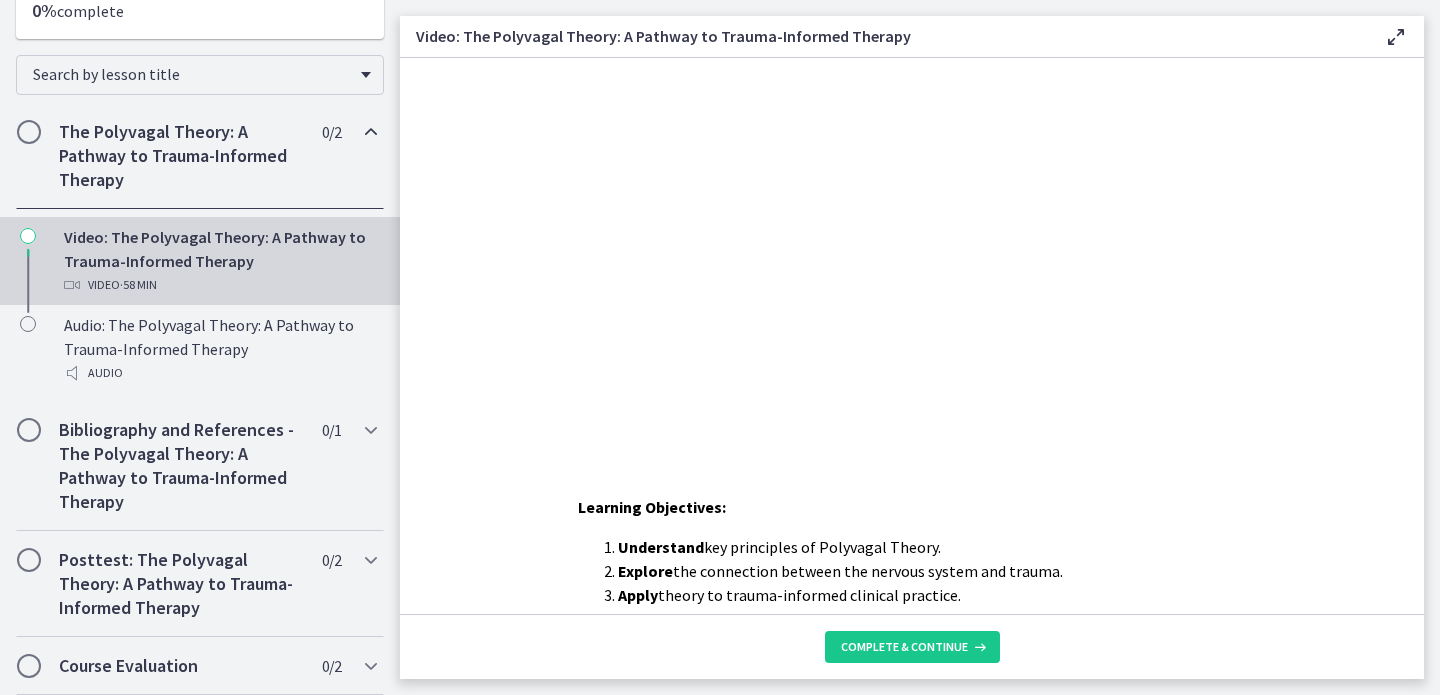 click on "The Polyvagal Theory: A Pathway to Trauma-Informed Therapy
0  /  2
Completed" at bounding box center [200, 156] 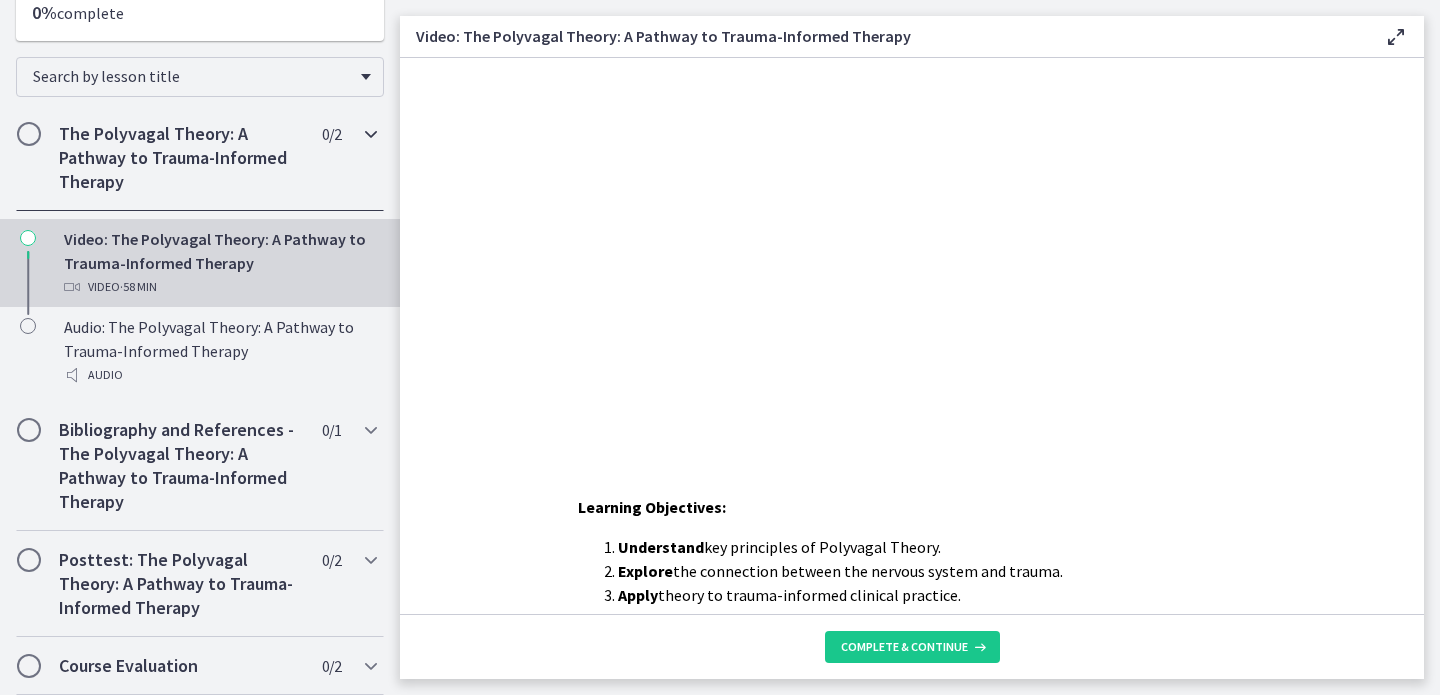 scroll, scrollTop: 127, scrollLeft: 0, axis: vertical 